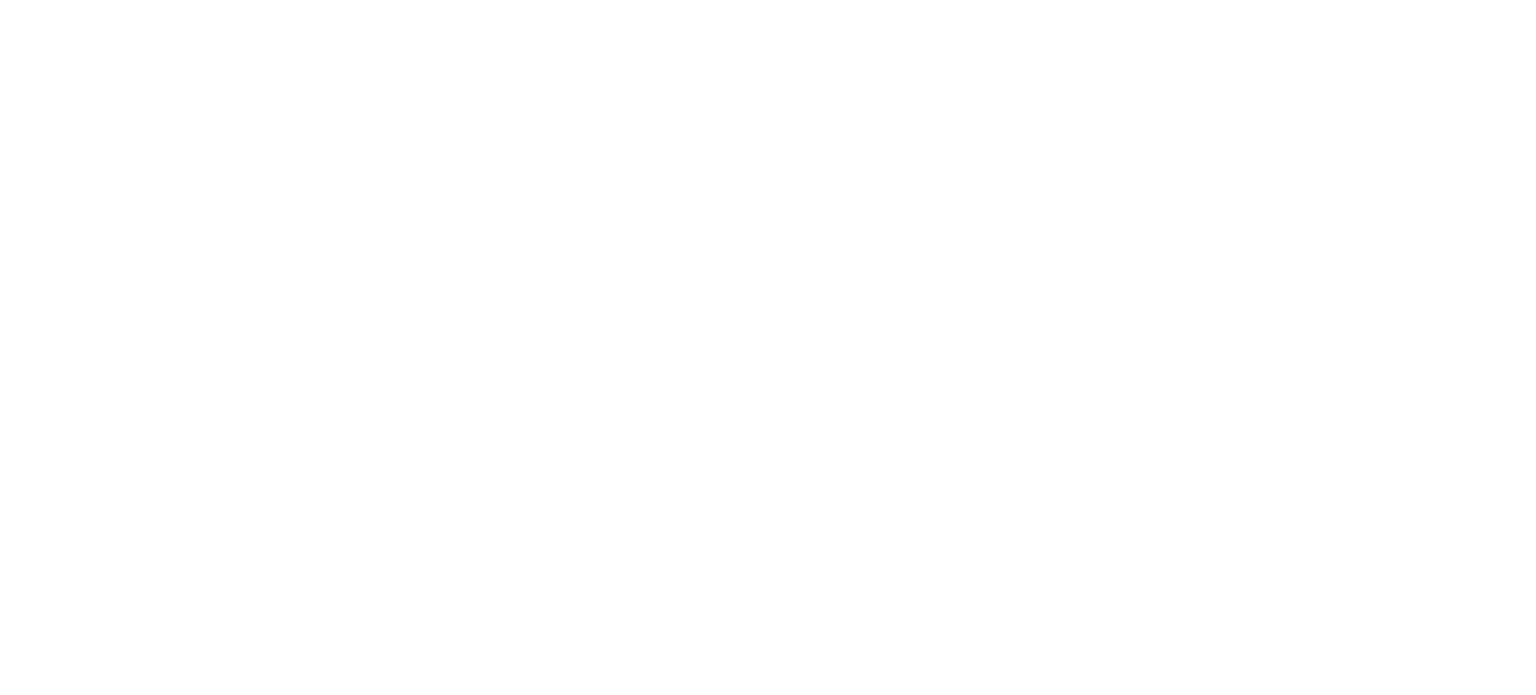 scroll, scrollTop: 0, scrollLeft: 0, axis: both 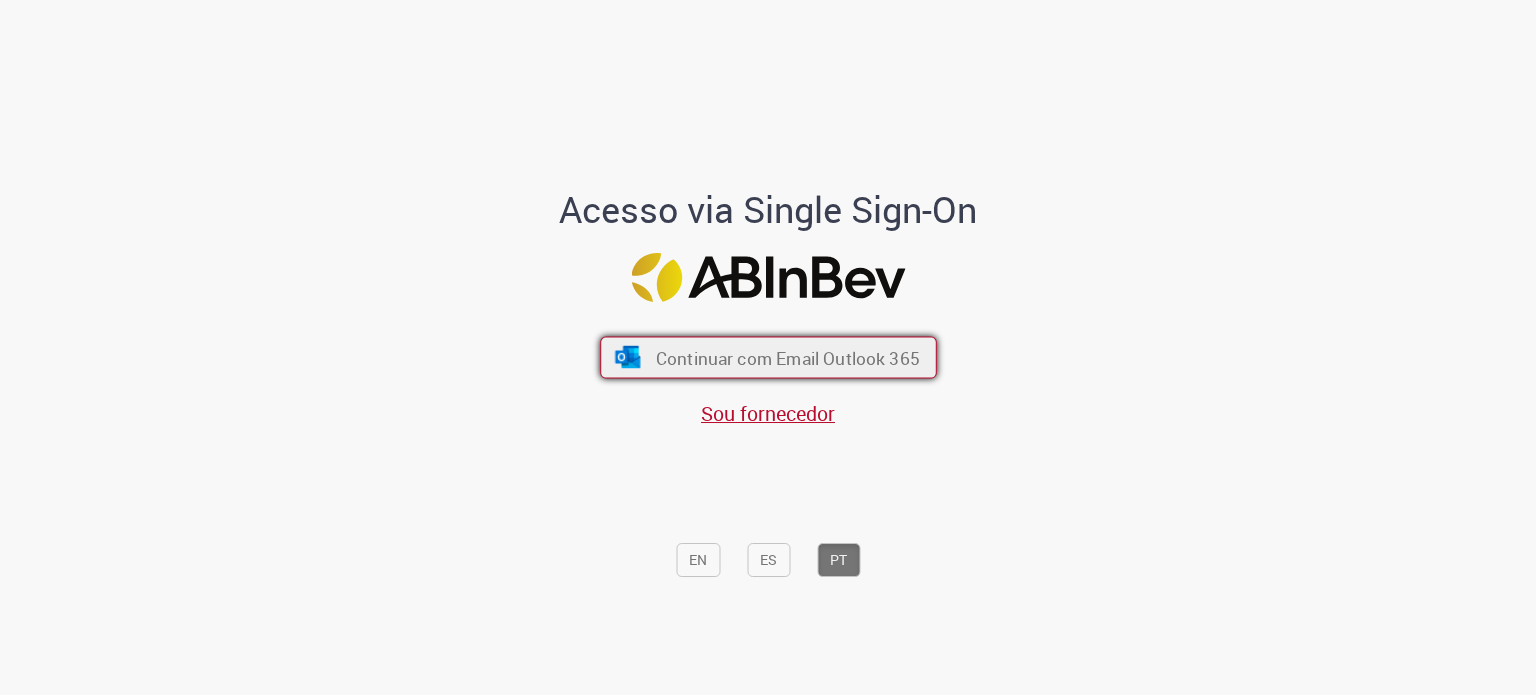 click on "Continuar com Email Outlook 365" at bounding box center (787, 357) 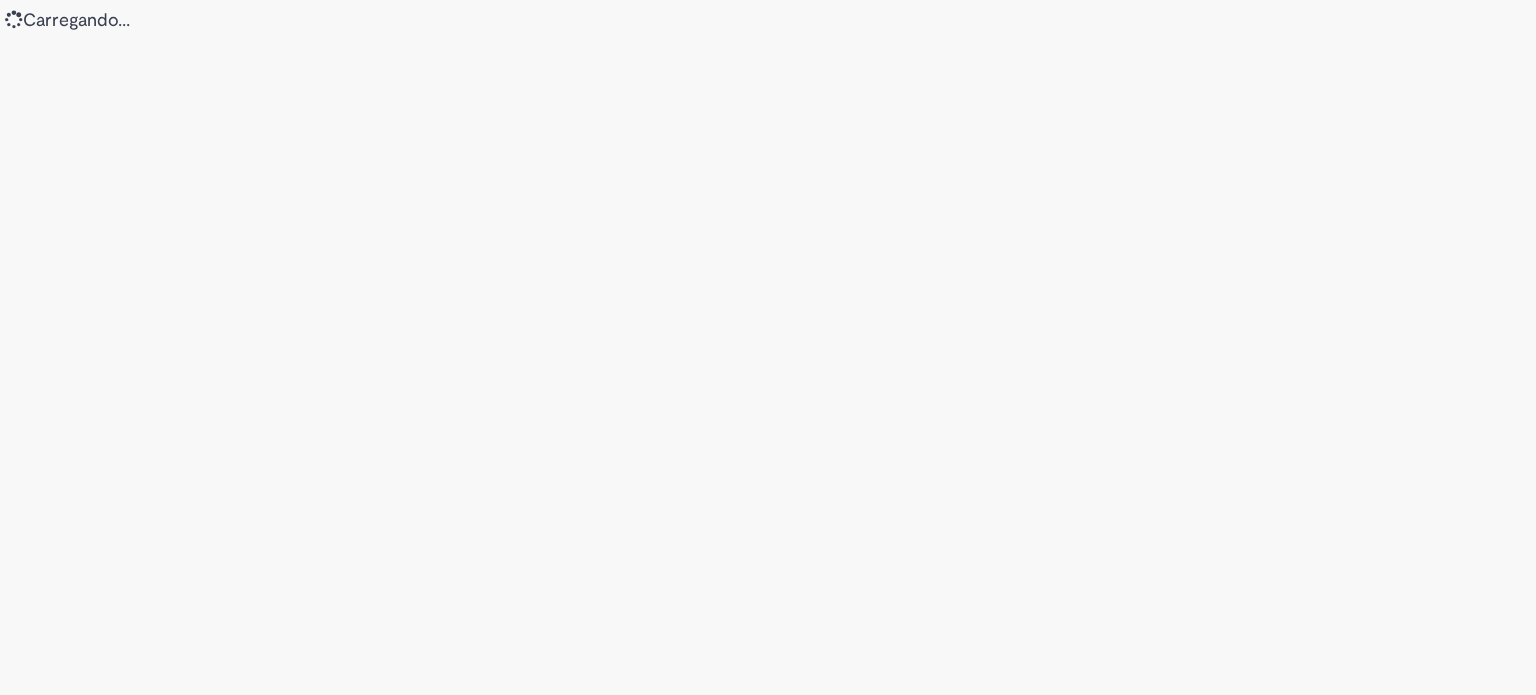 scroll, scrollTop: 0, scrollLeft: 0, axis: both 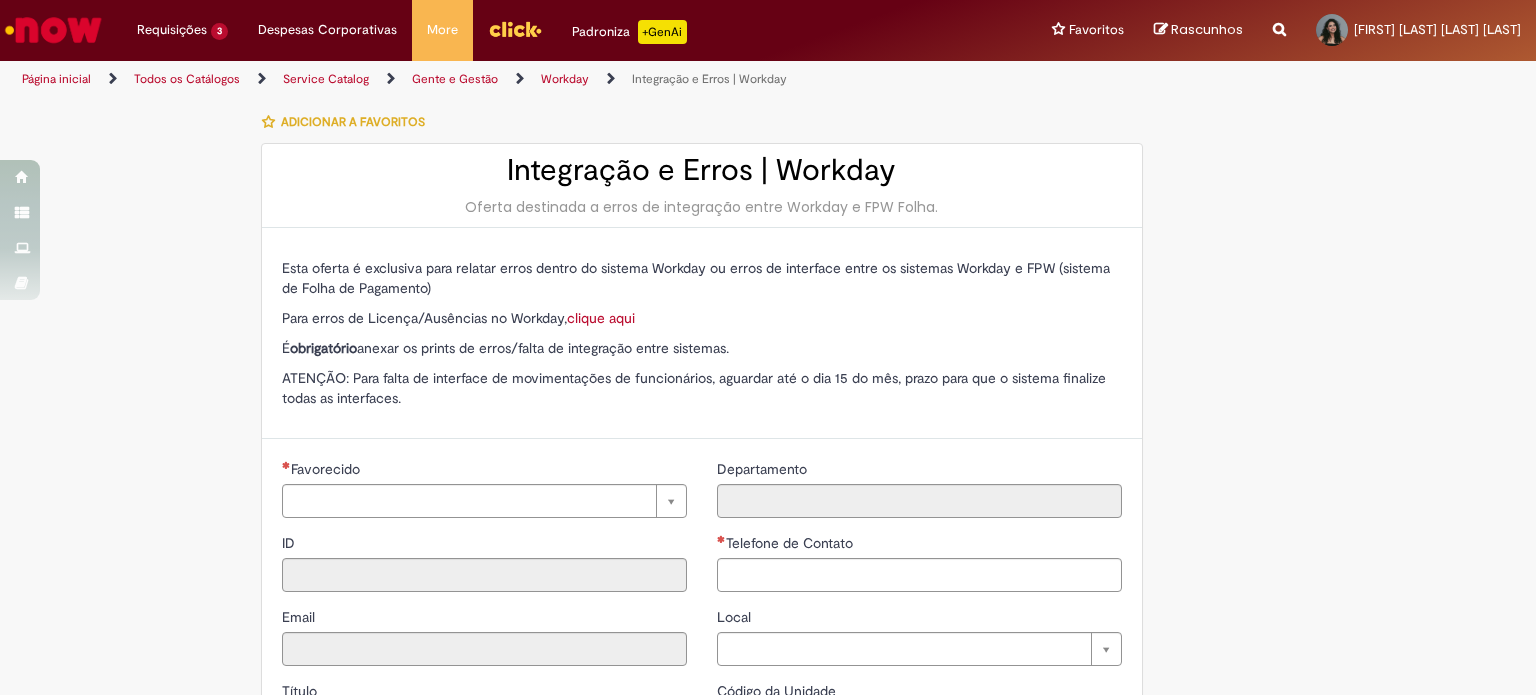 type on "********" 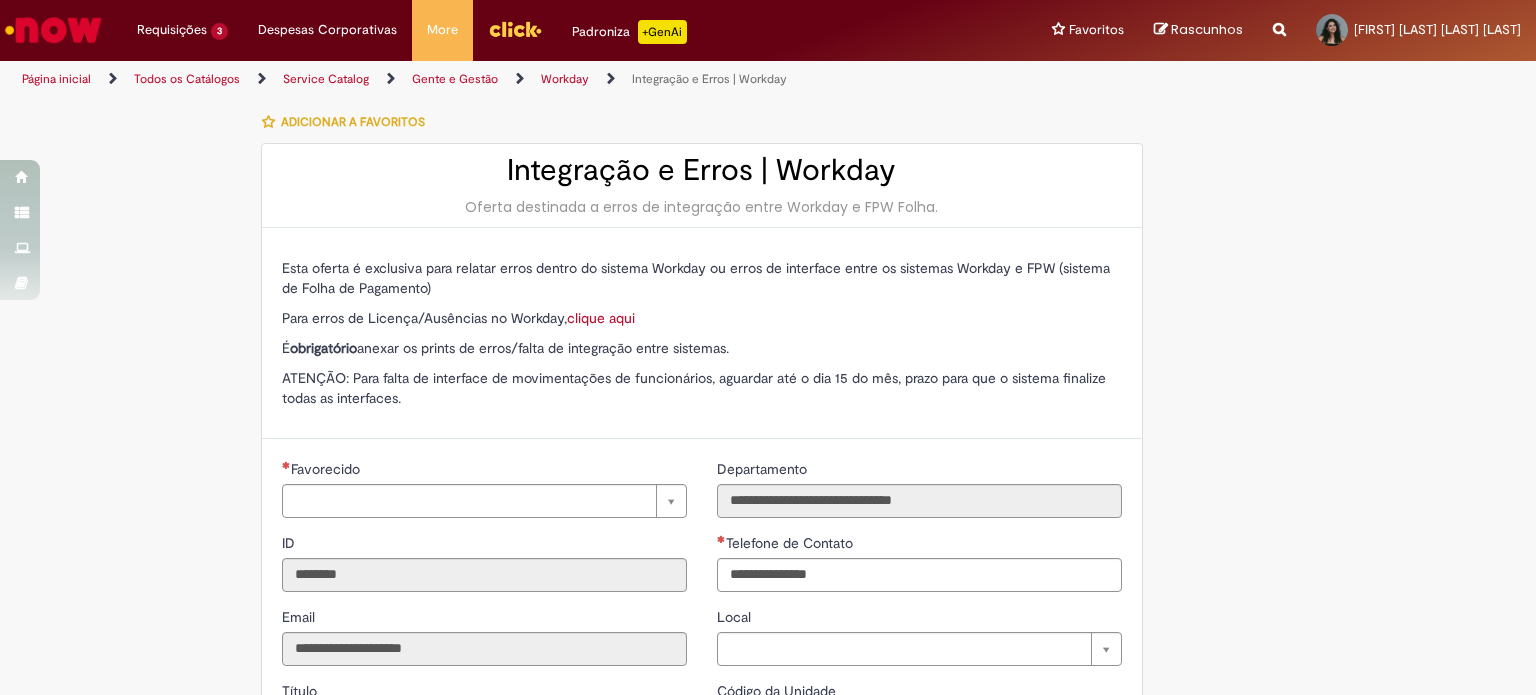 type on "**********" 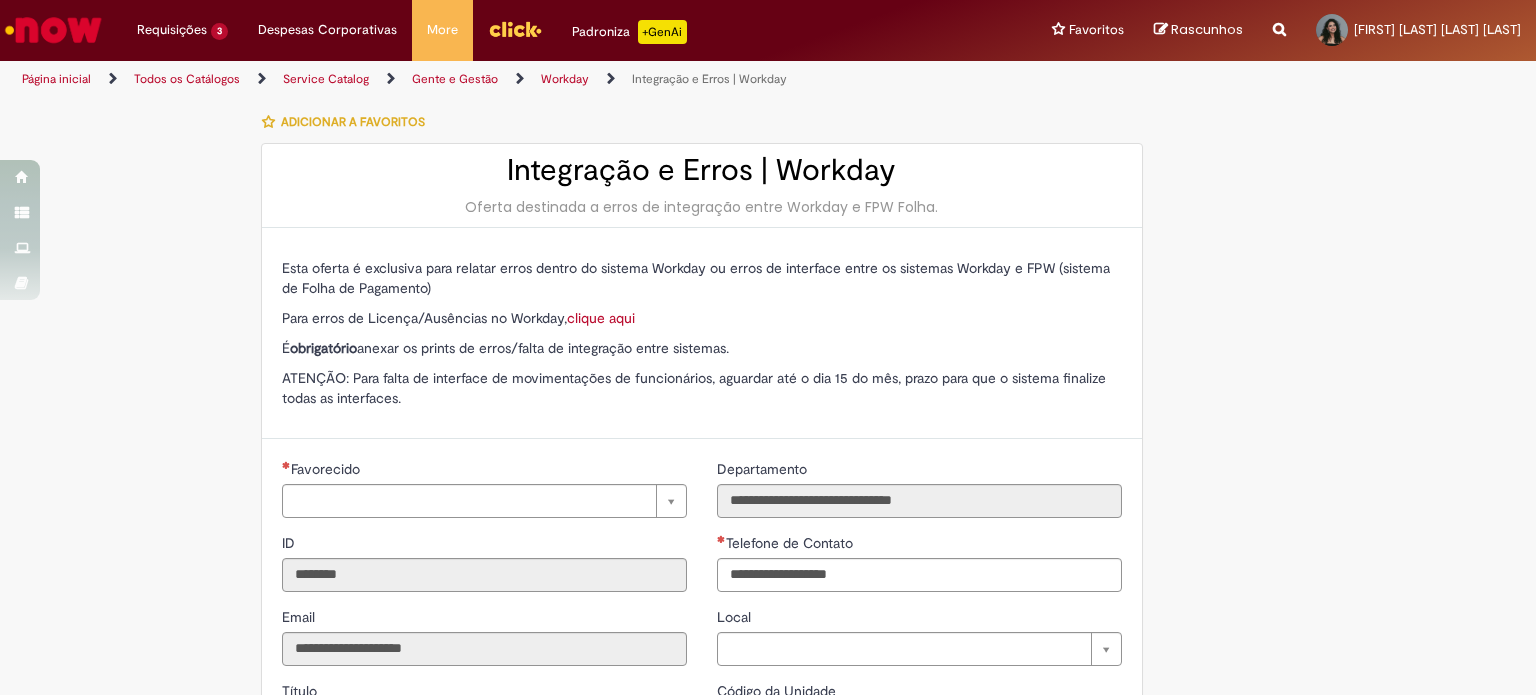 type on "**********" 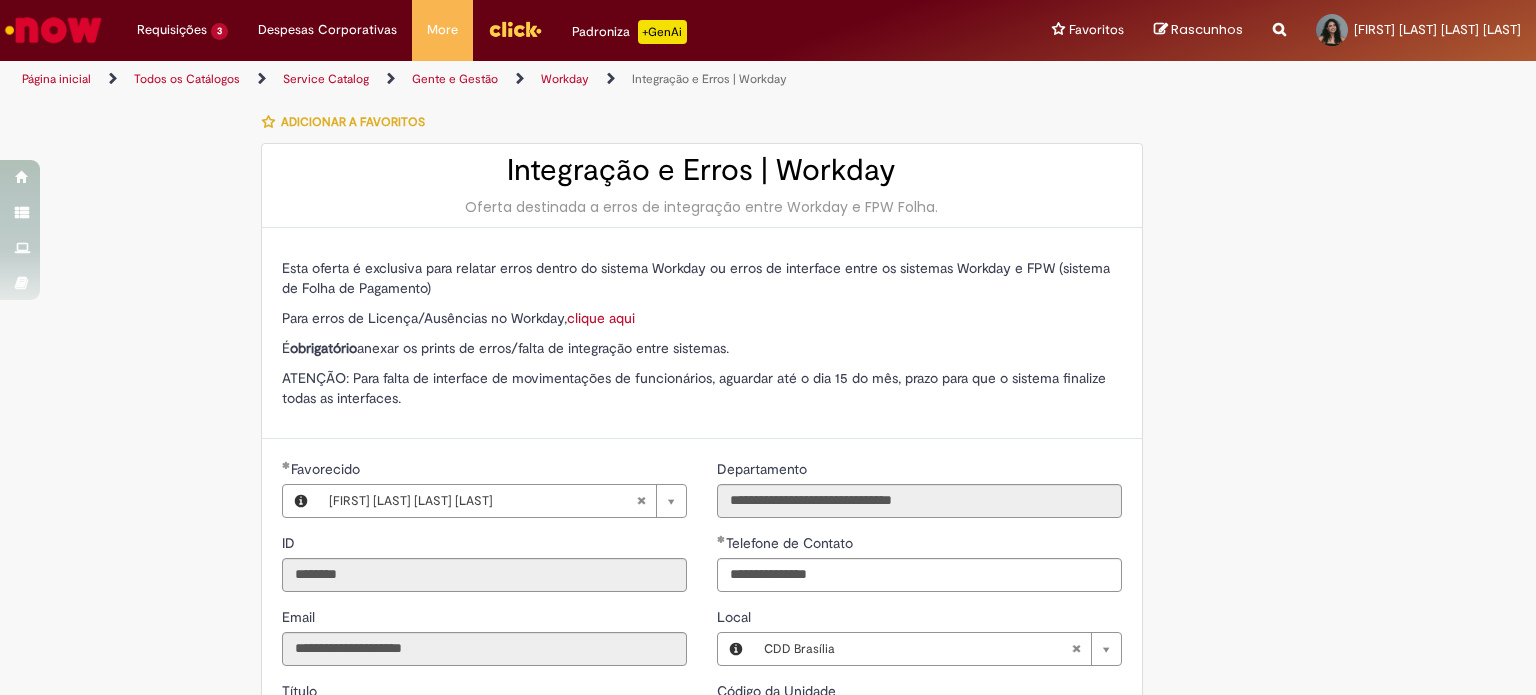 type on "**********" 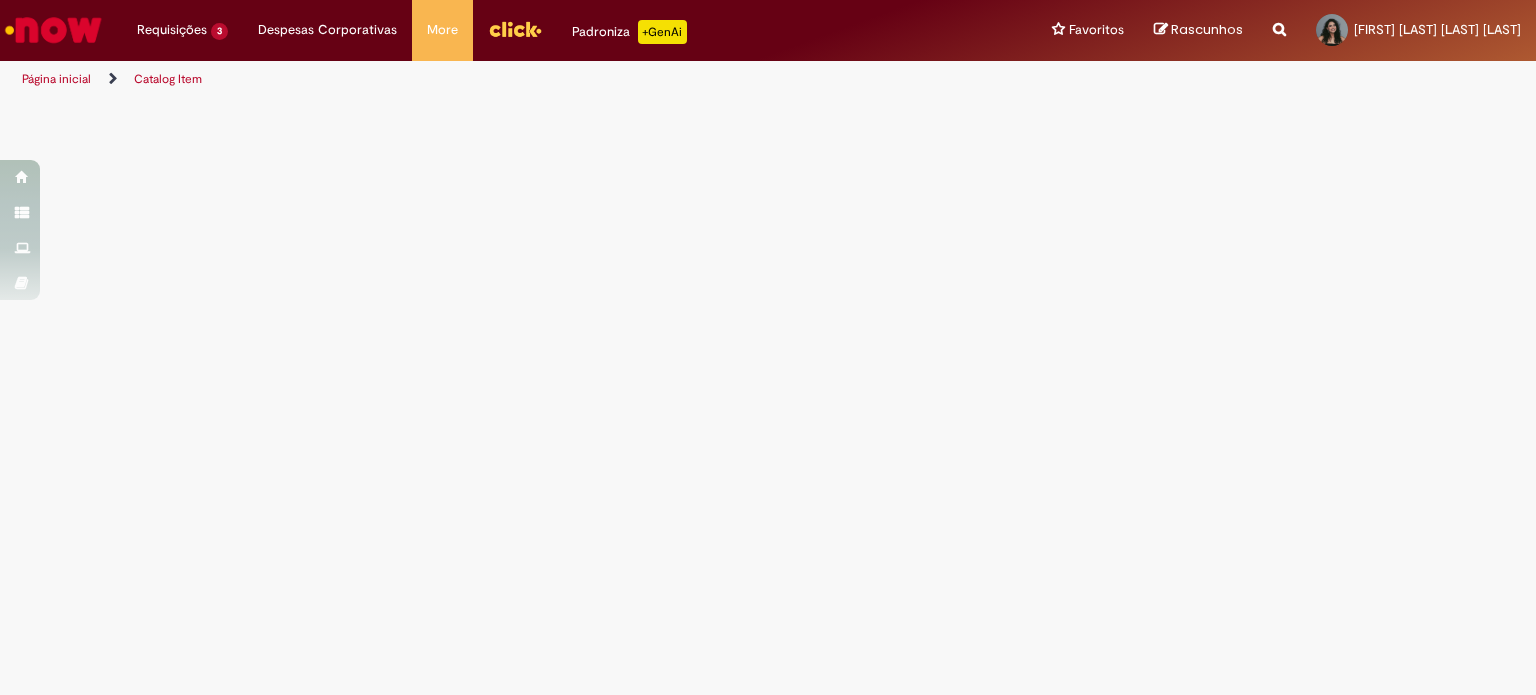 scroll, scrollTop: 0, scrollLeft: 0, axis: both 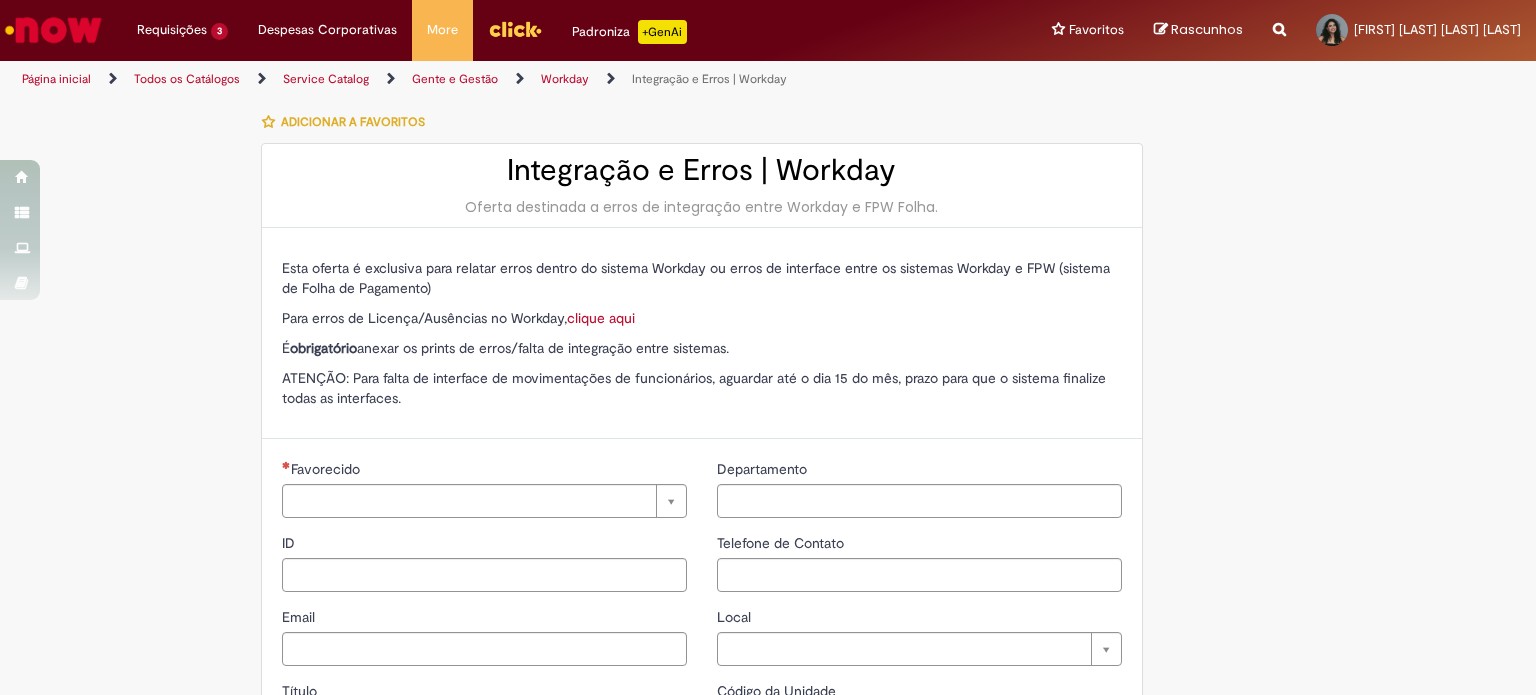 type on "********" 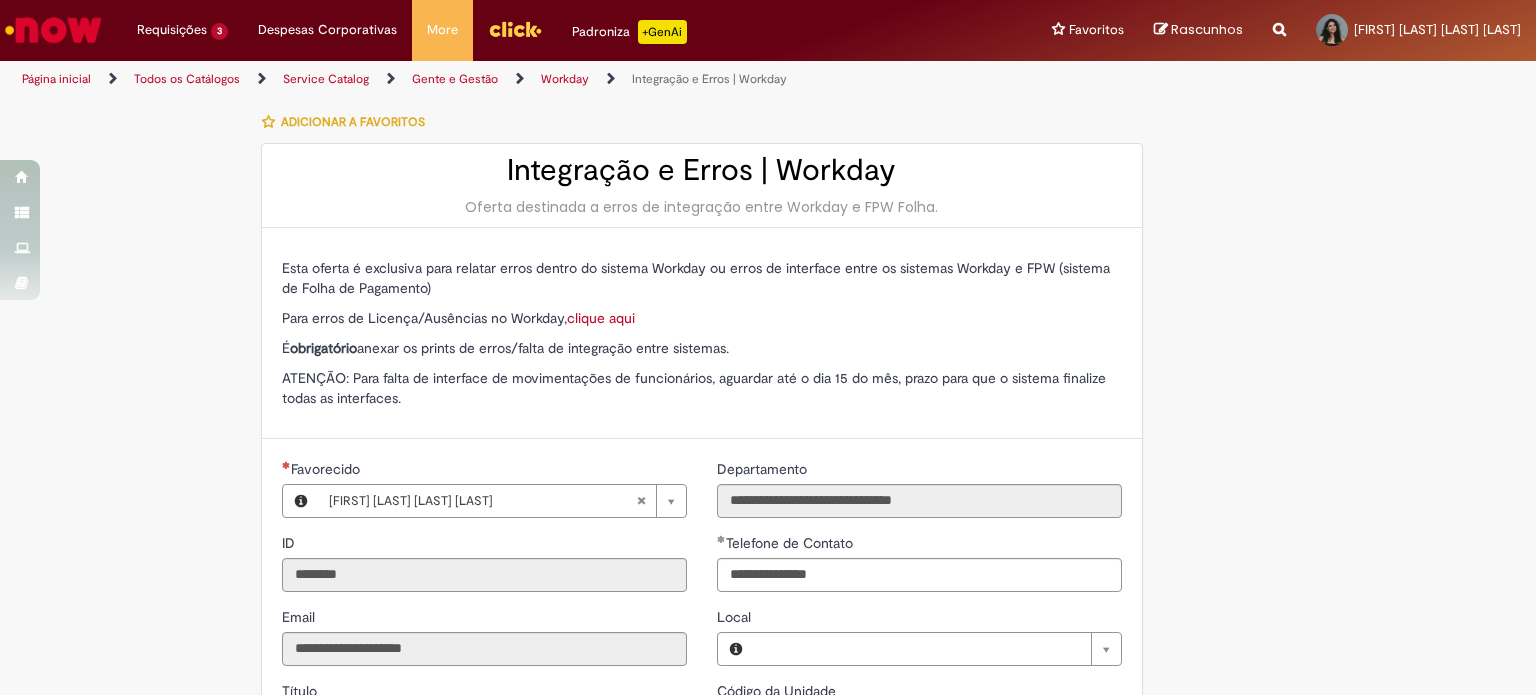 type on "**********" 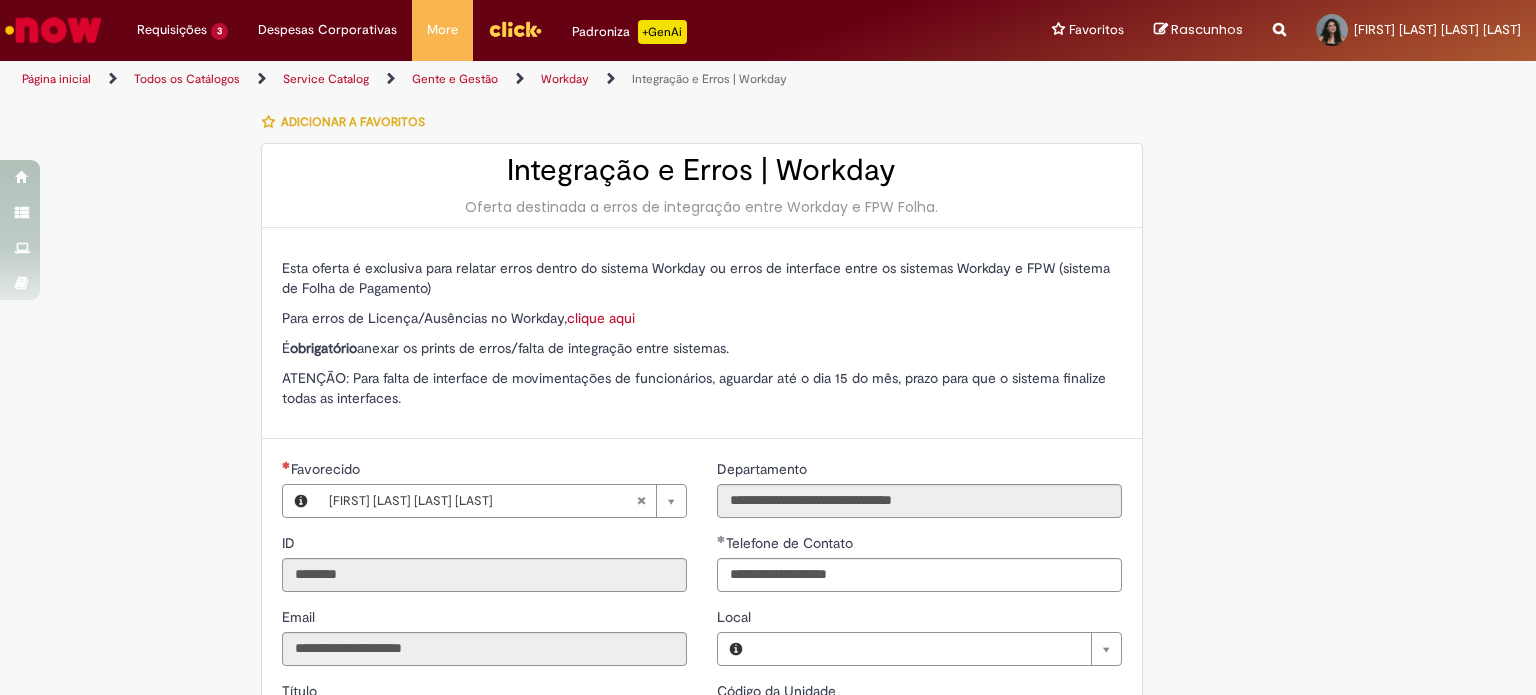 type on "**********" 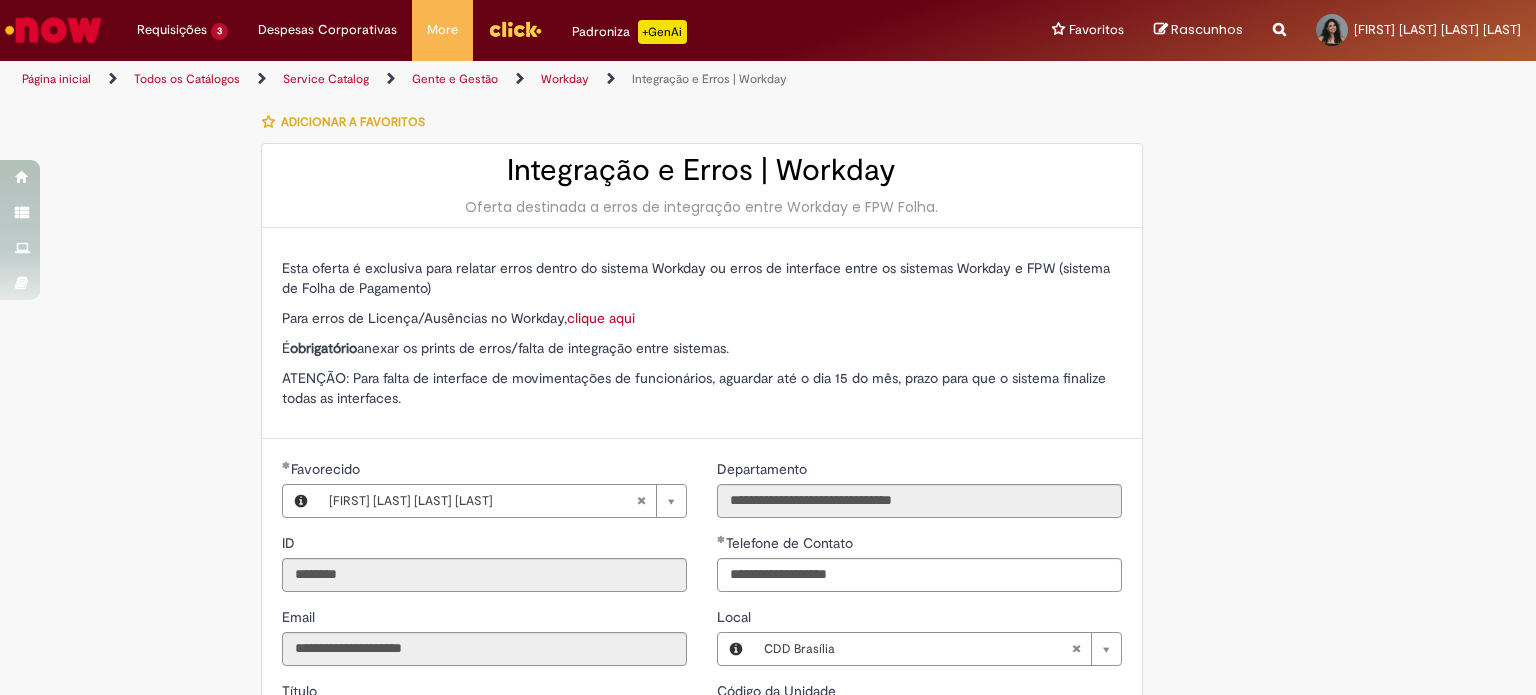 click at bounding box center (53, 30) 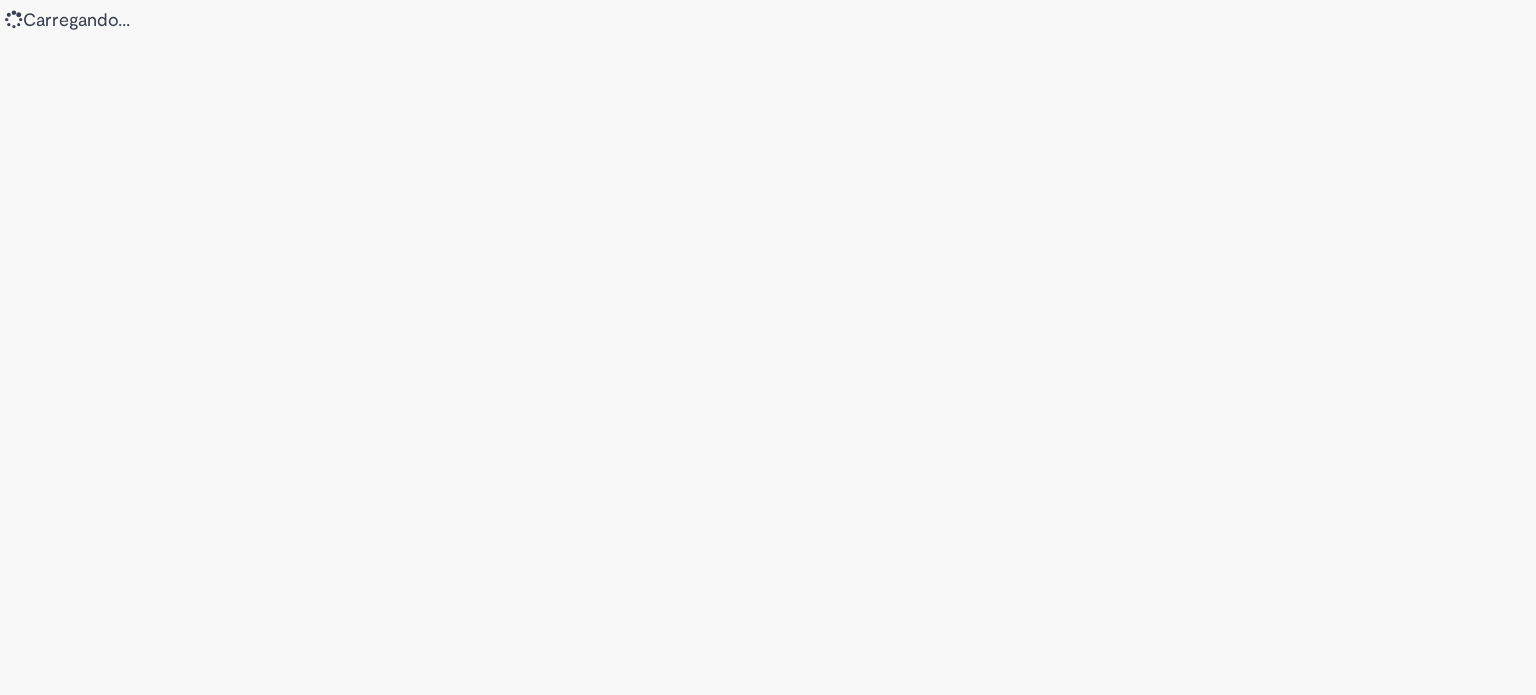 scroll, scrollTop: 0, scrollLeft: 0, axis: both 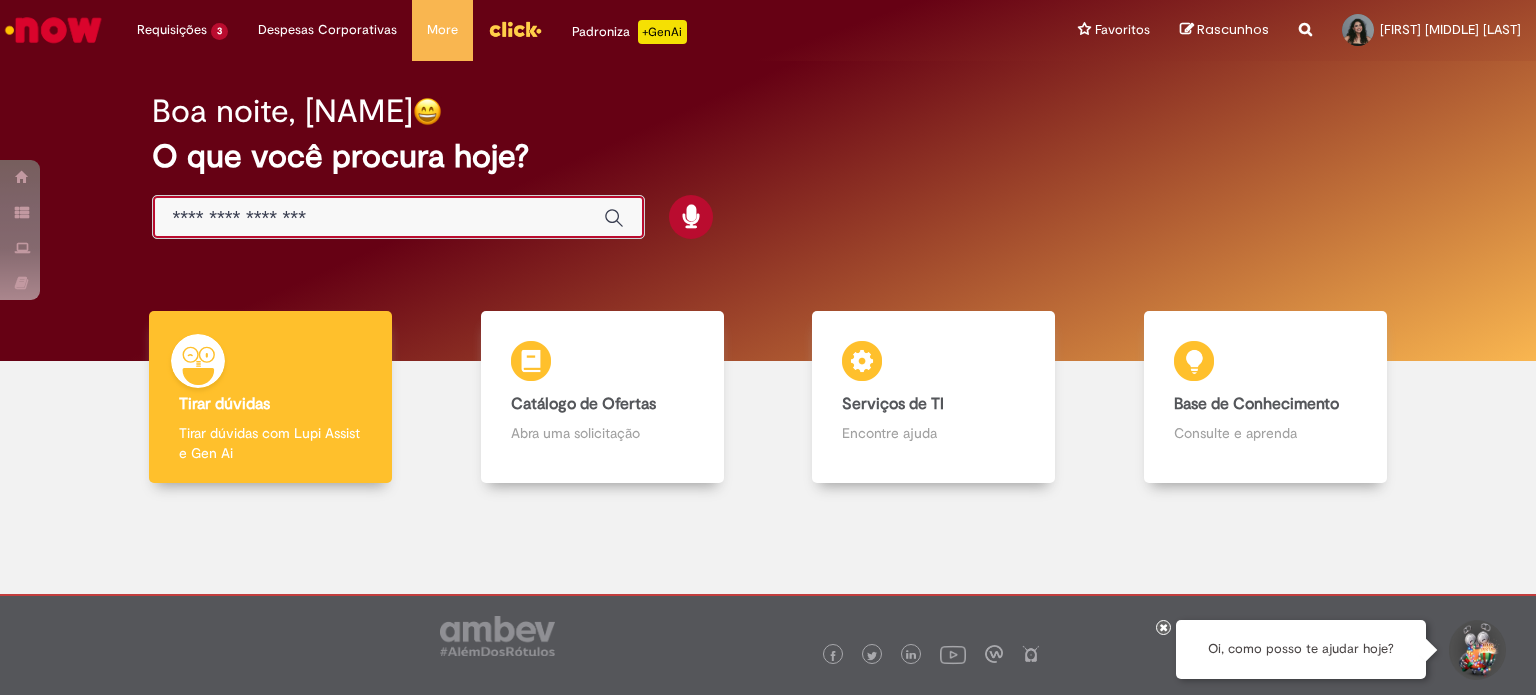 click at bounding box center (378, 218) 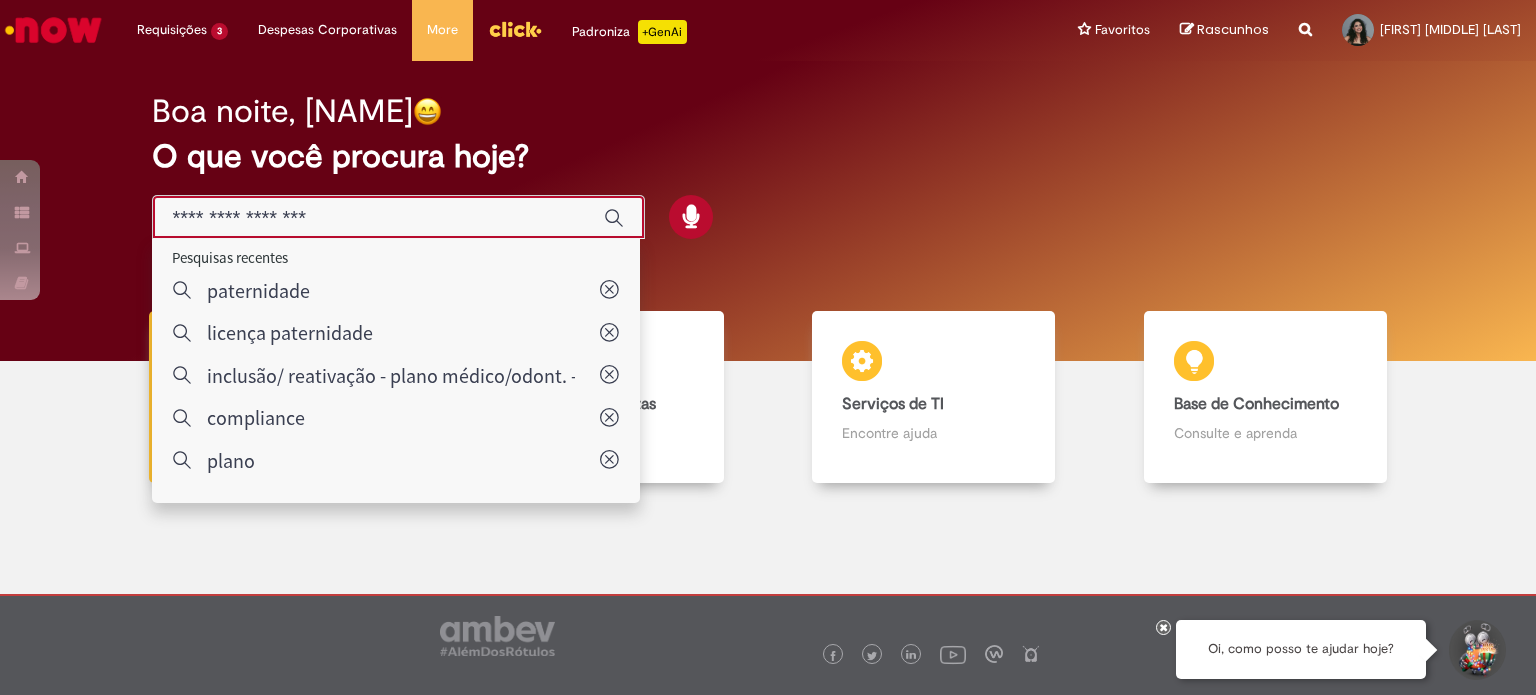 type on "*" 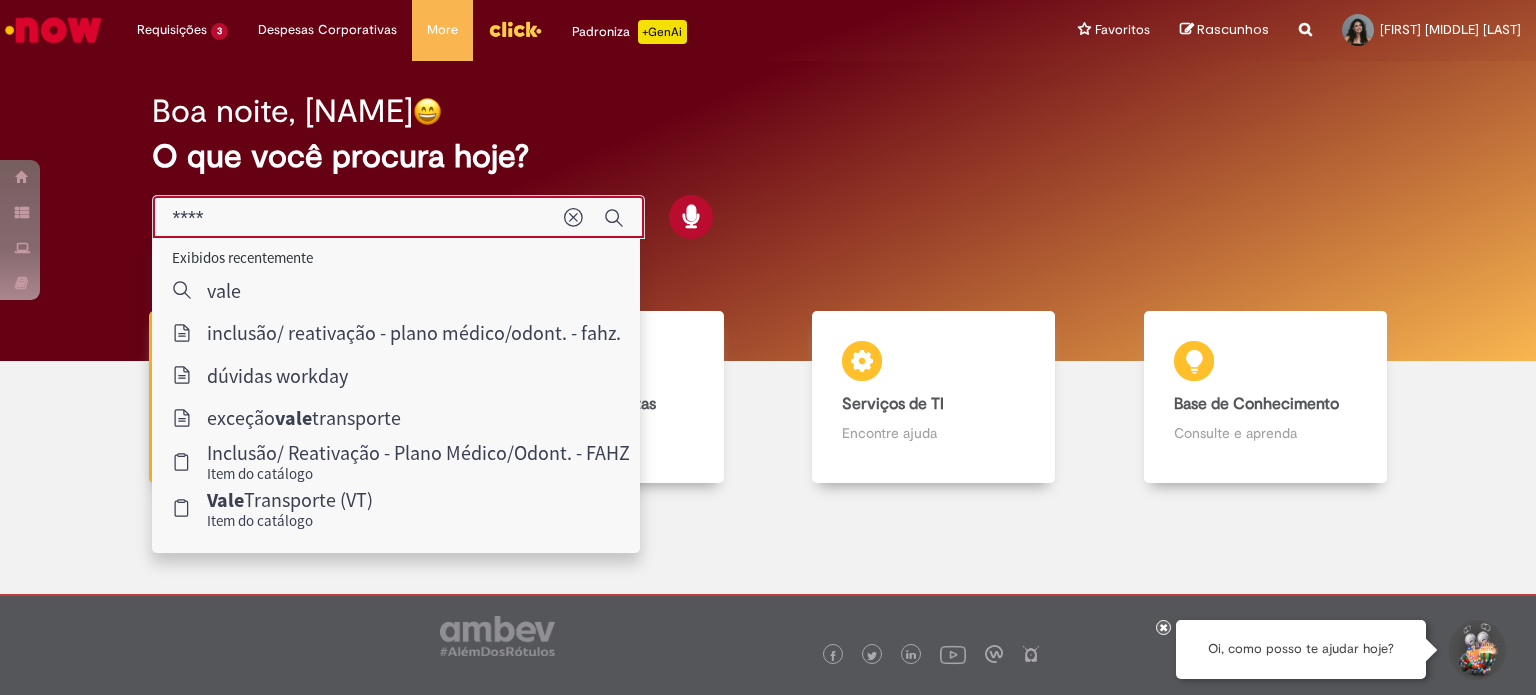 type on "****" 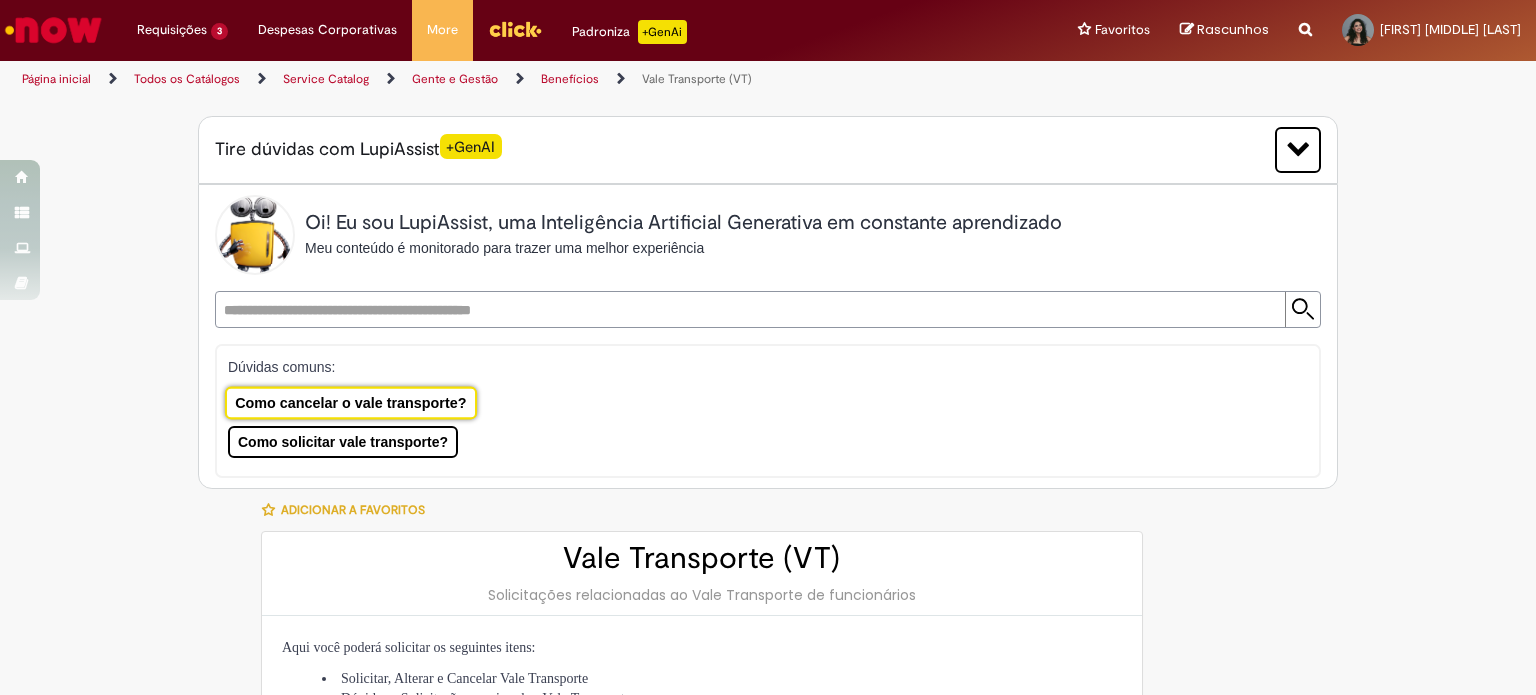 type on "********" 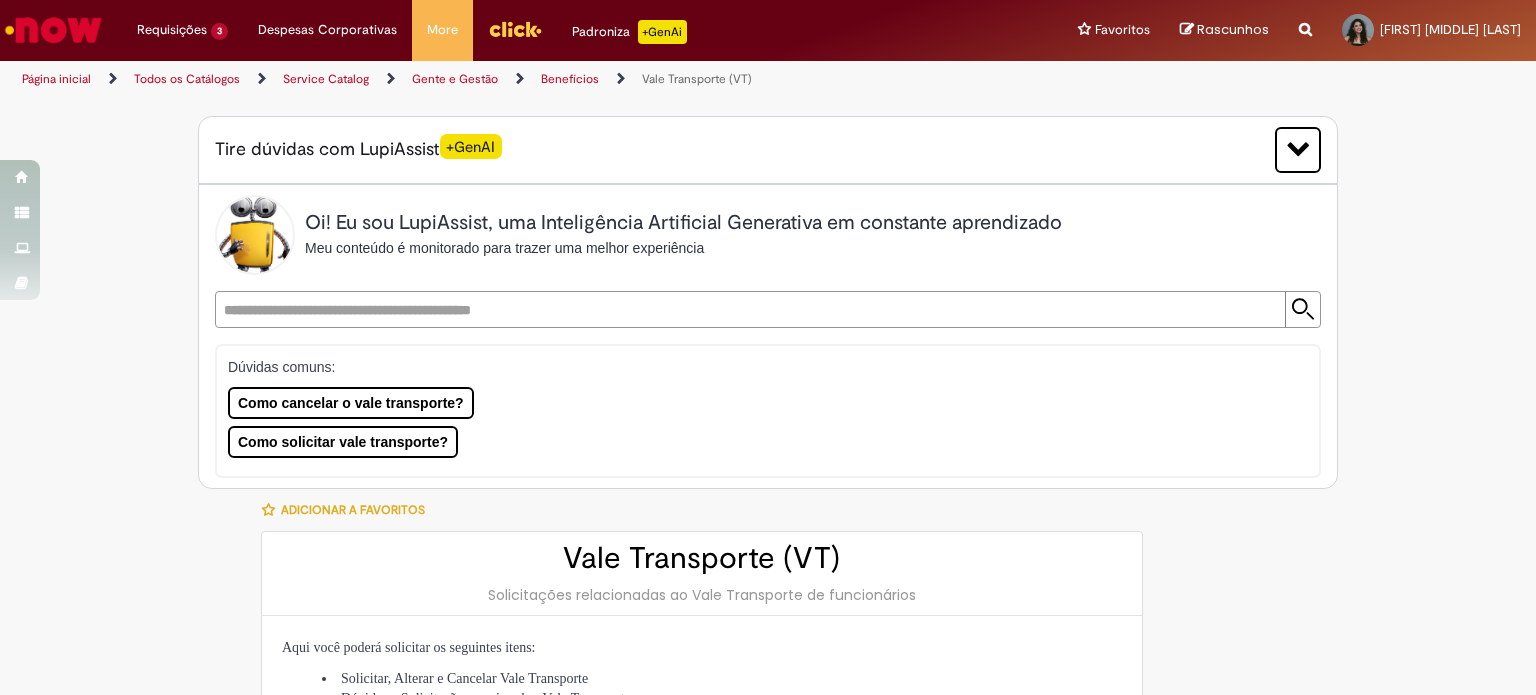 type on "**********" 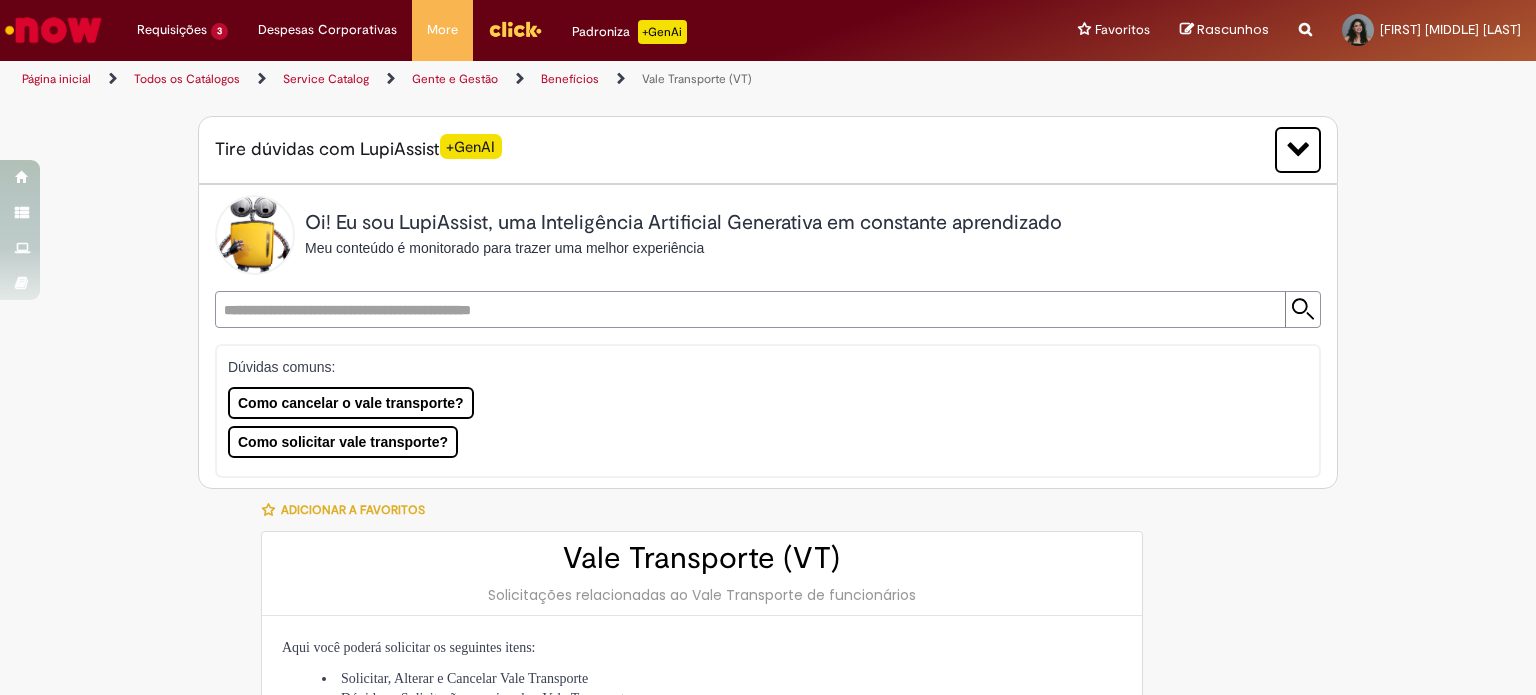 type on "**********" 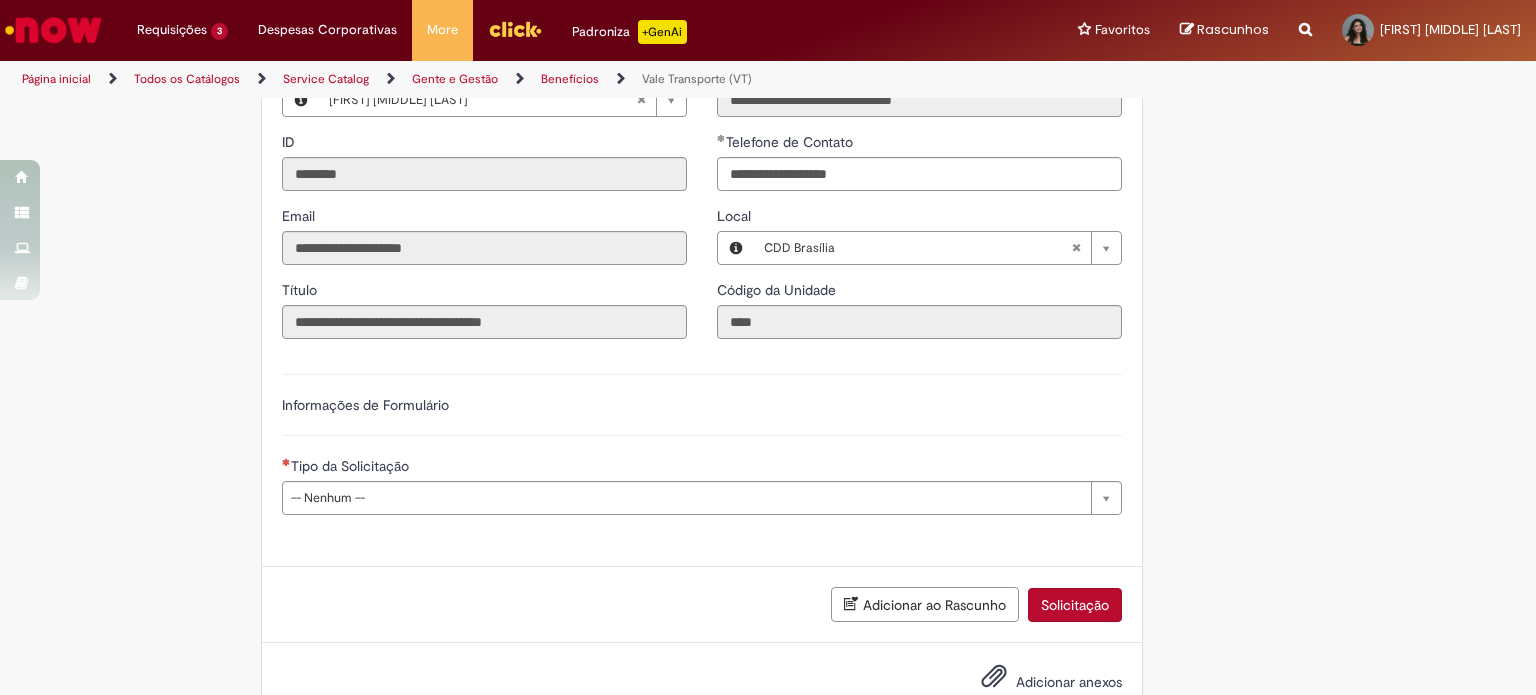 scroll, scrollTop: 878, scrollLeft: 0, axis: vertical 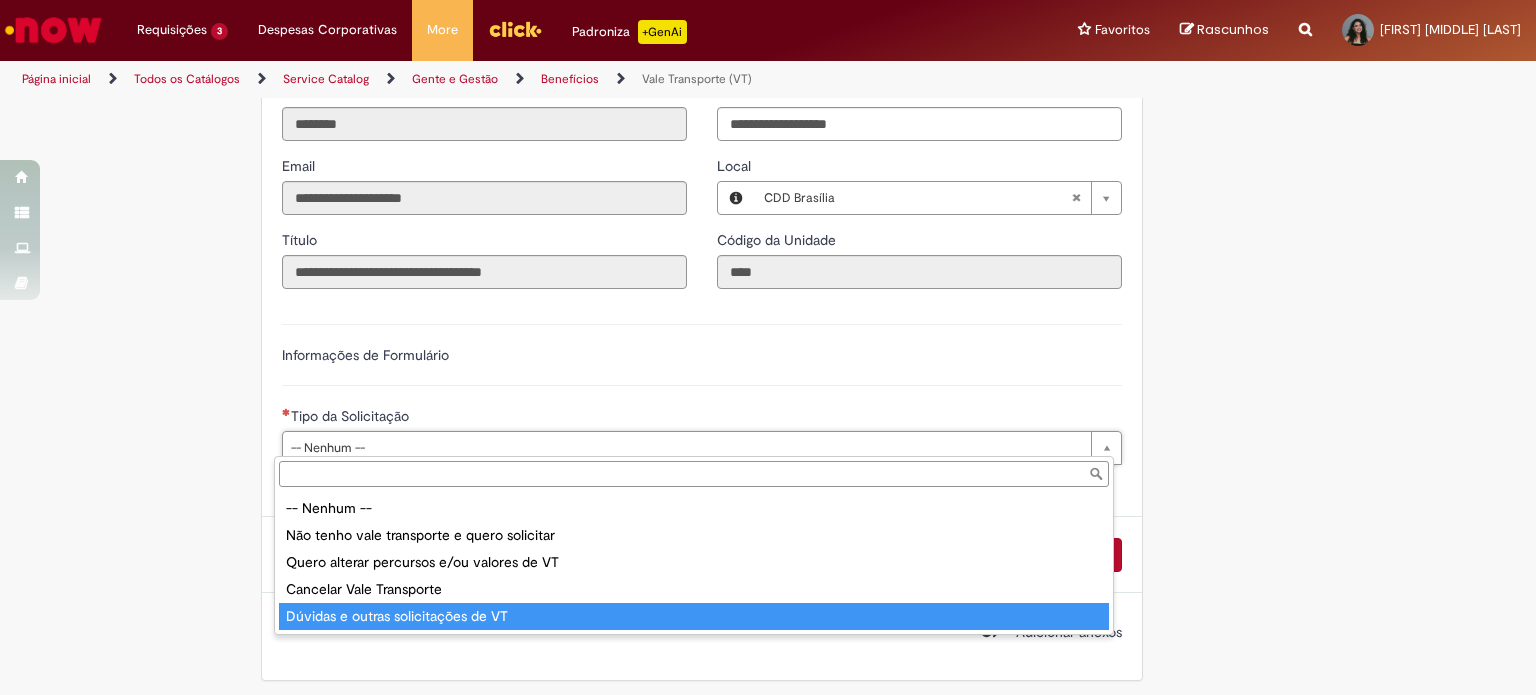 type on "**********" 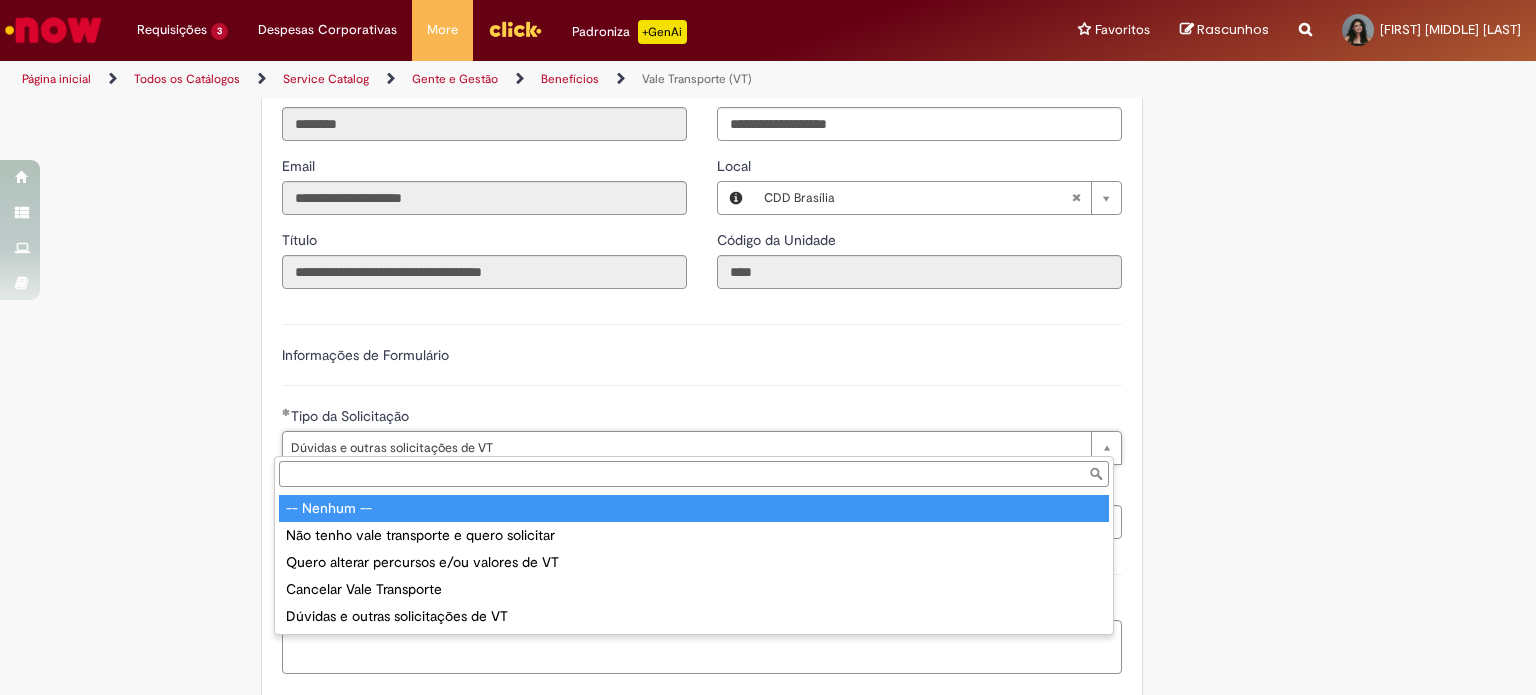 type on "**********" 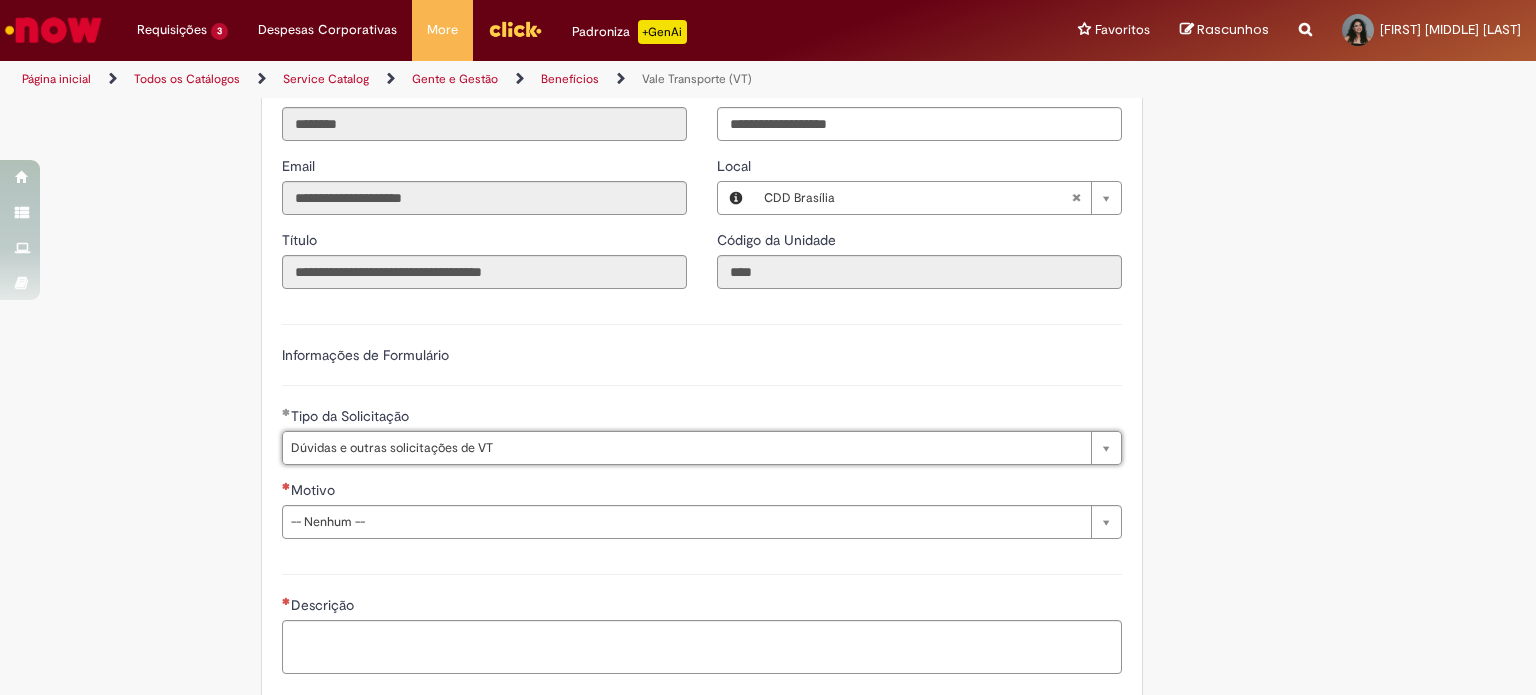 scroll, scrollTop: 0, scrollLeft: 221, axis: horizontal 